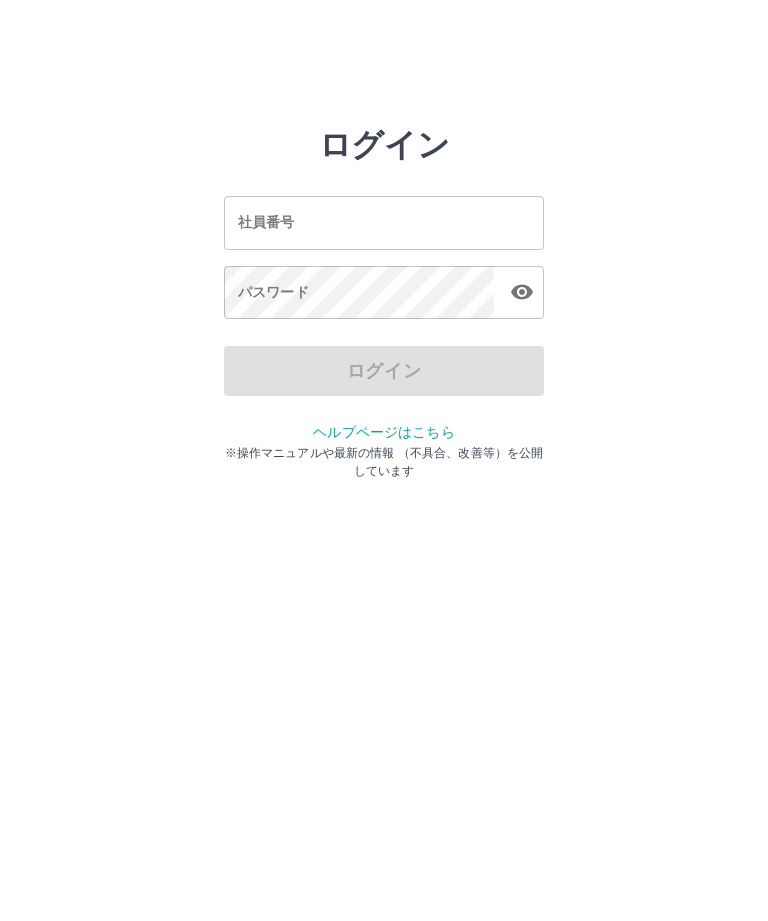 scroll, scrollTop: 0, scrollLeft: 0, axis: both 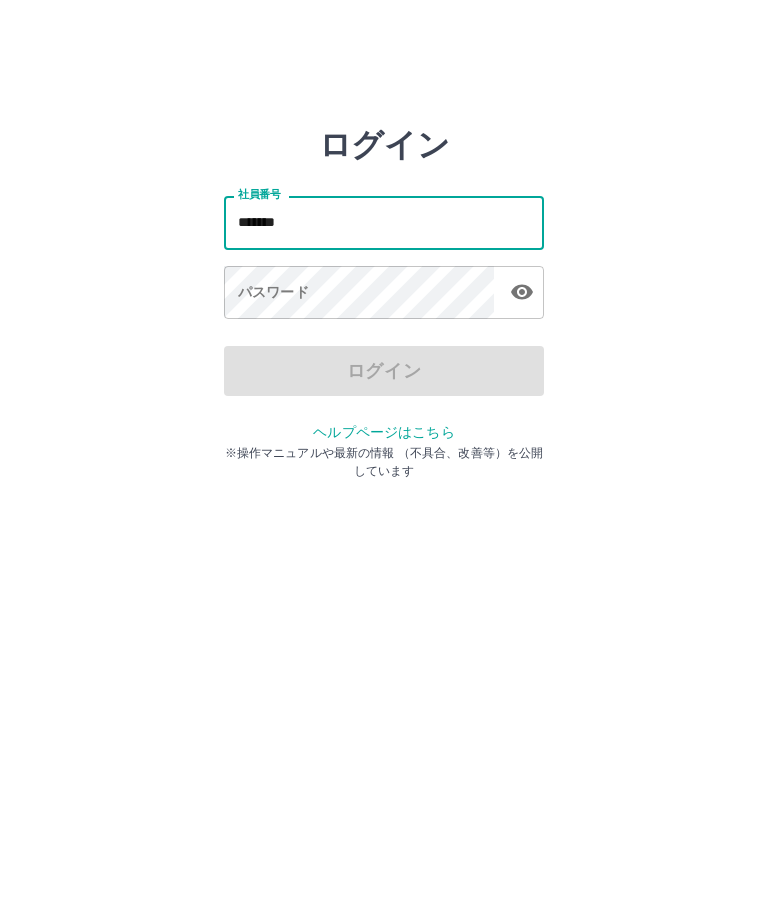 type on "*******" 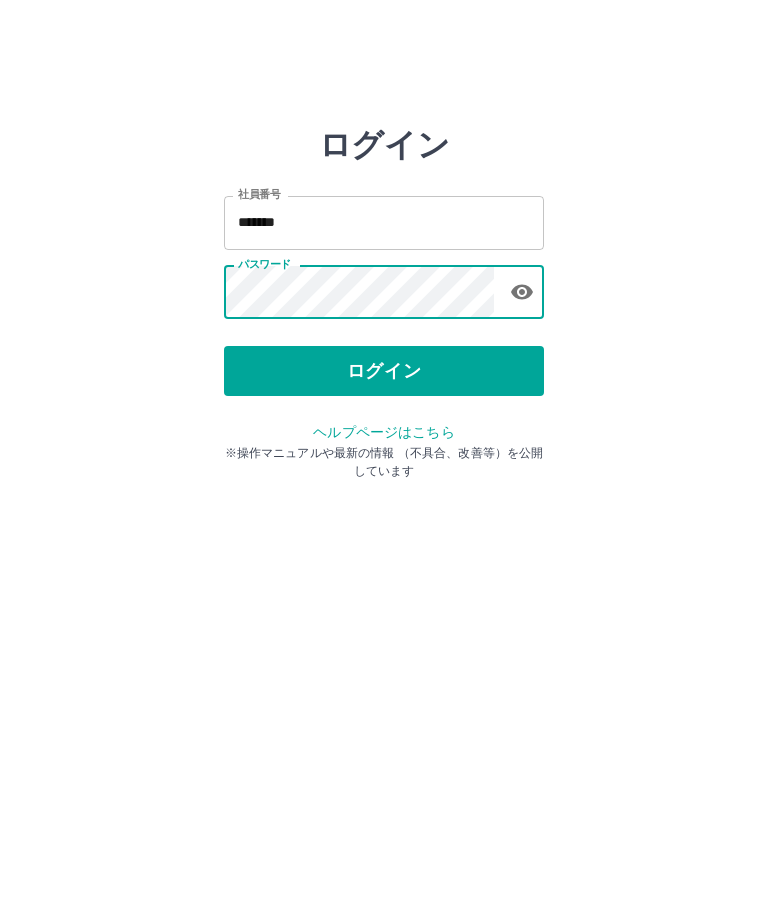click on "ログイン" at bounding box center [384, 371] 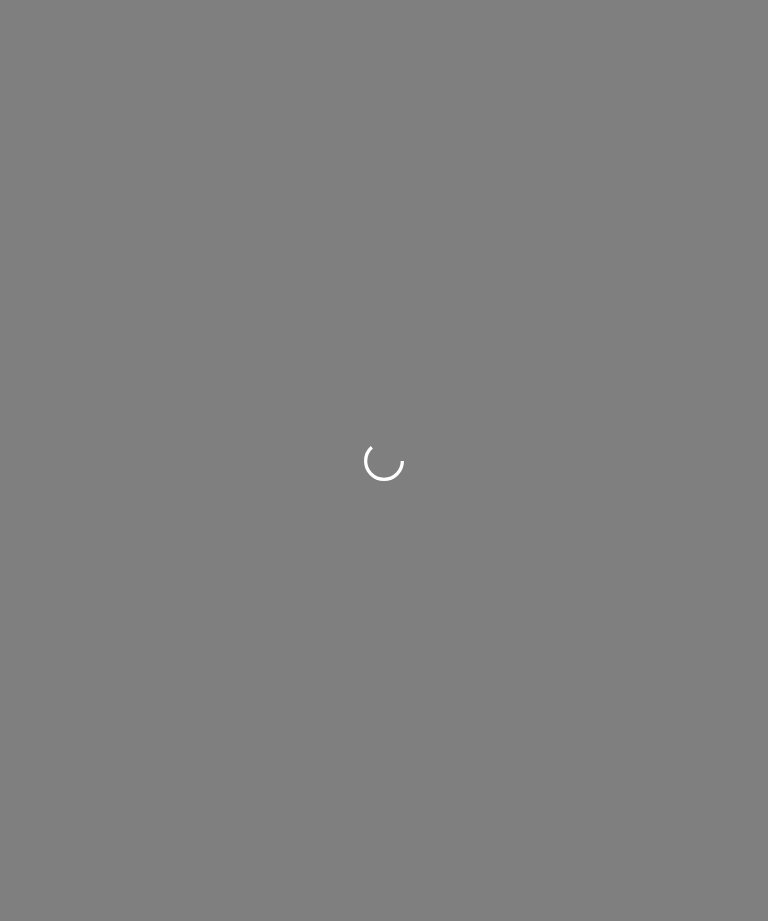 scroll, scrollTop: 0, scrollLeft: 0, axis: both 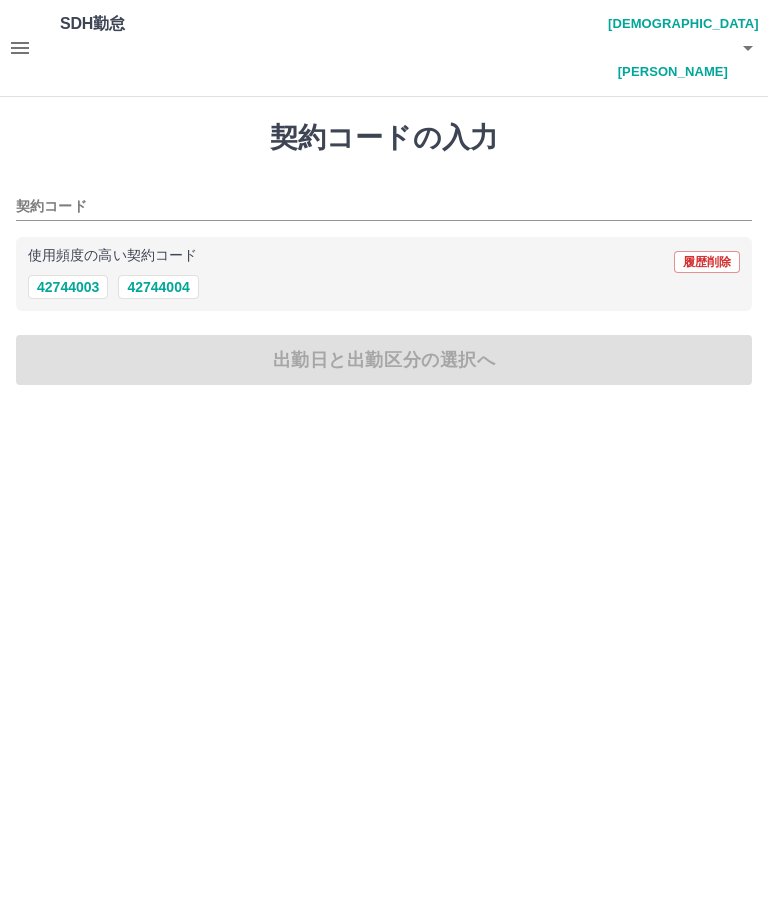 click on "42744004" at bounding box center [158, 287] 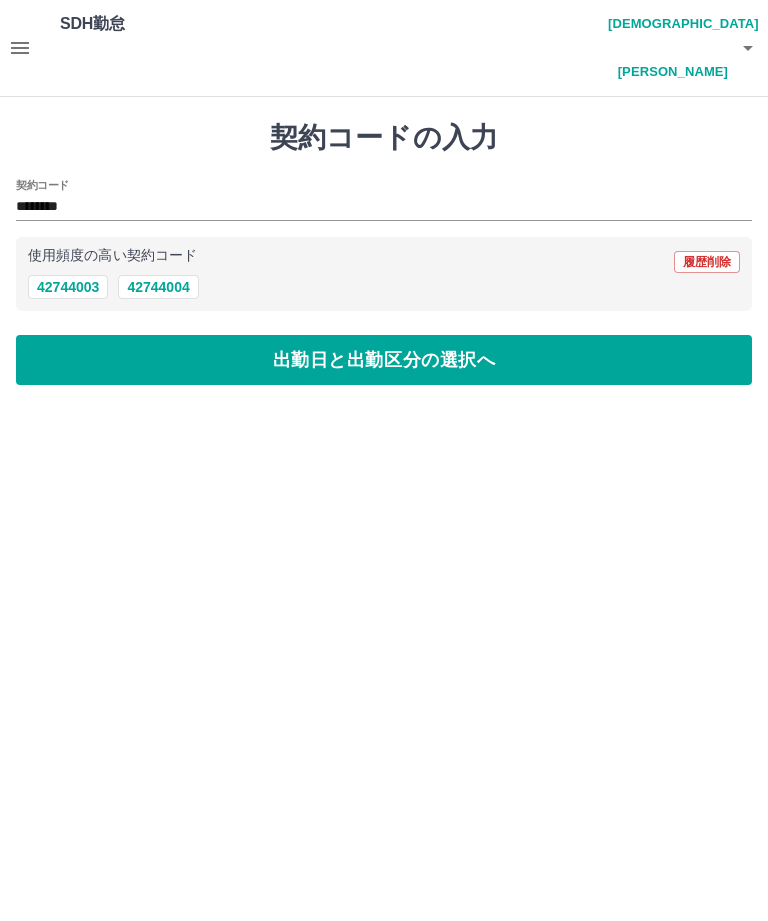 click on "出勤日と出勤区分の選択へ" at bounding box center [384, 360] 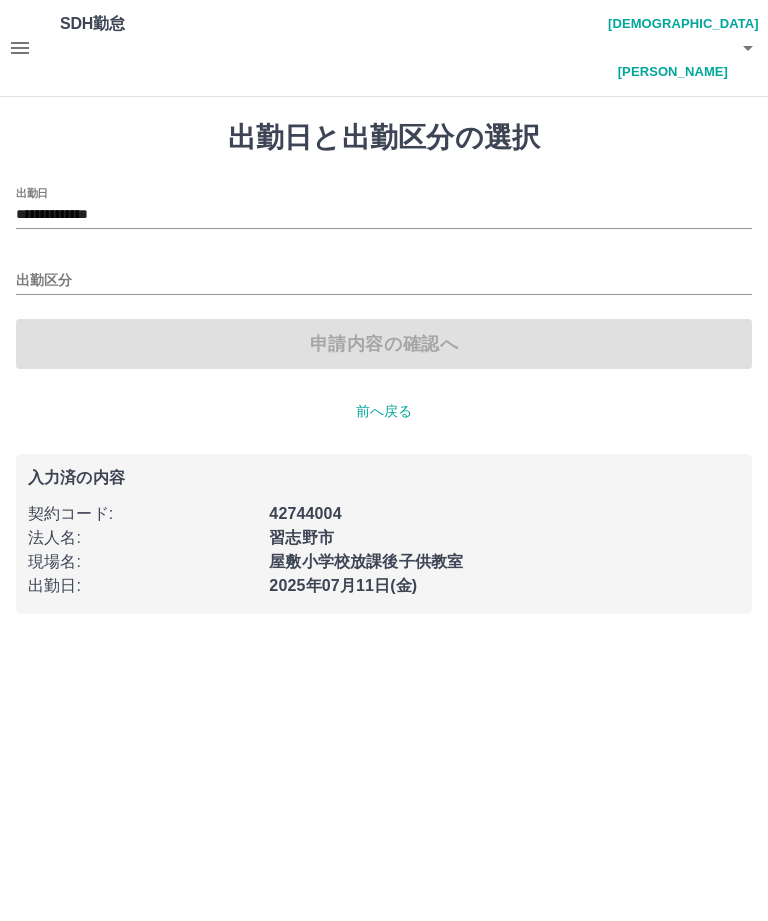 click on "出勤区分" at bounding box center [384, 274] 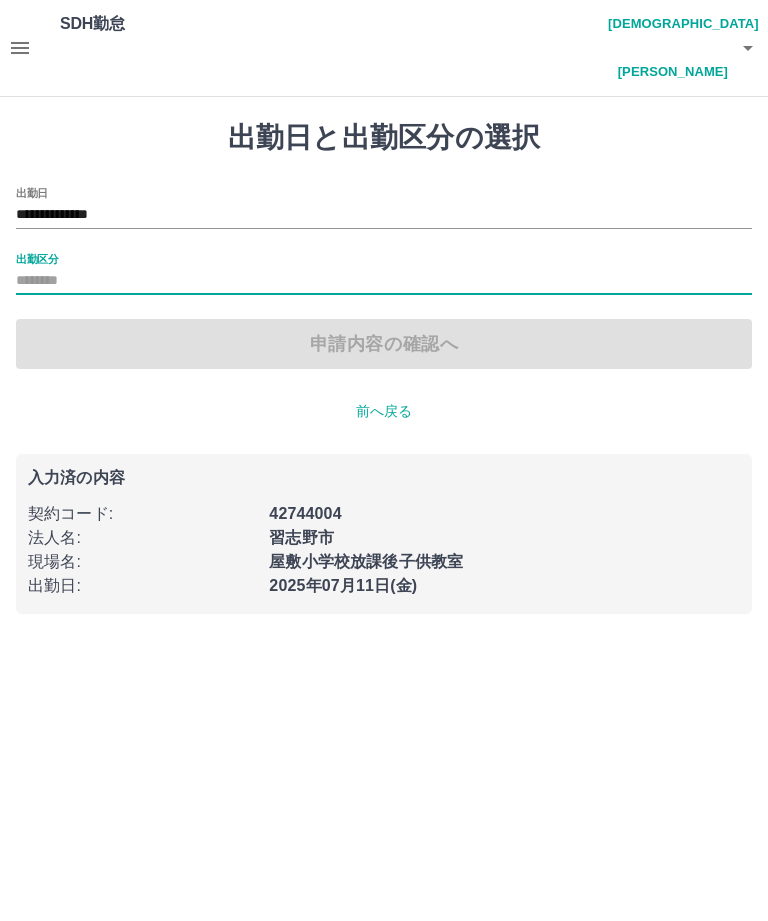 click on "申請内容の確認へ" at bounding box center (384, 344) 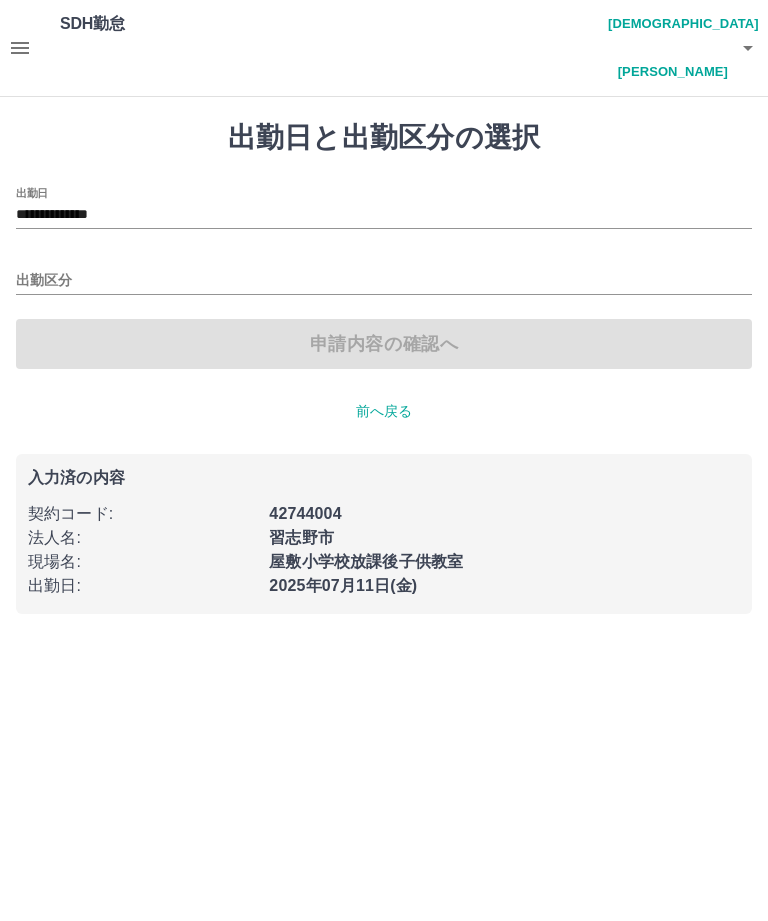 click on "申請内容の確認へ" at bounding box center (384, 344) 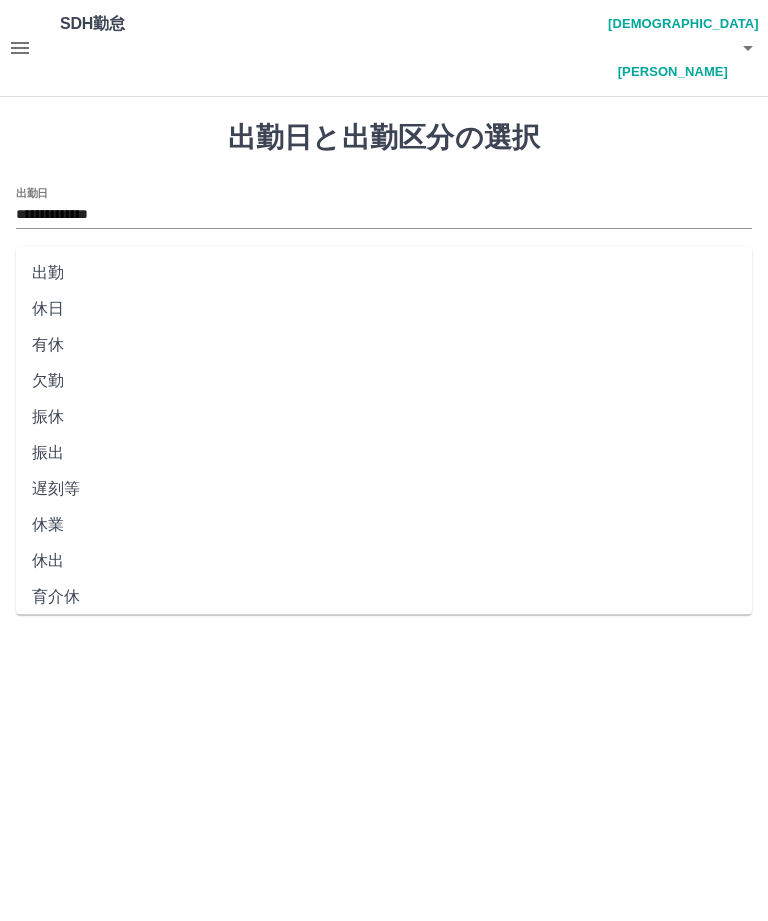 click on "出勤" at bounding box center [384, 273] 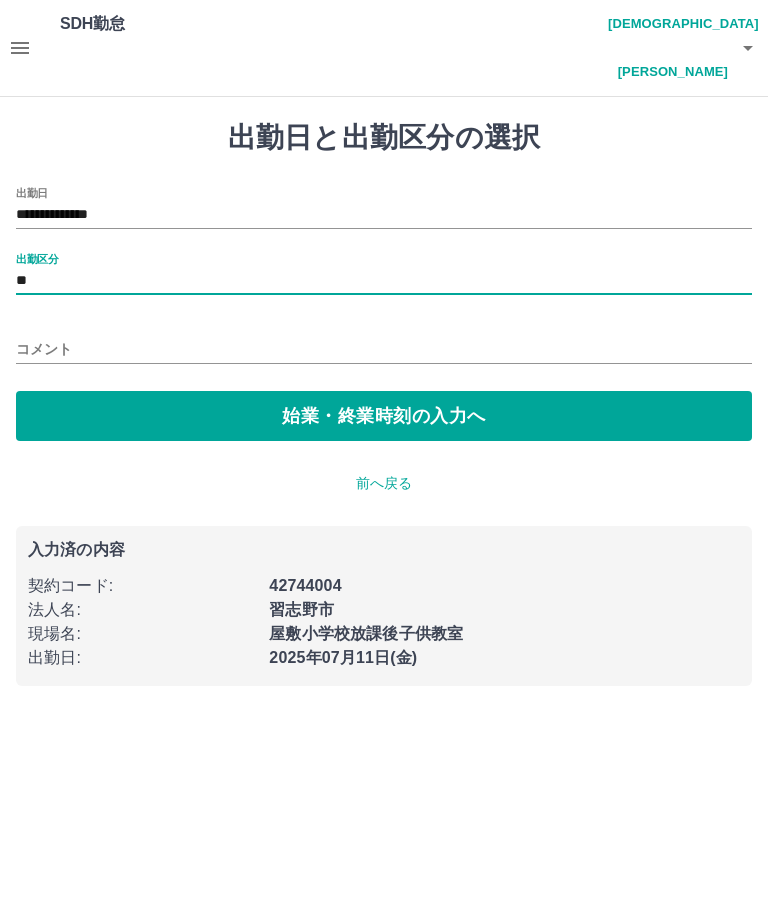 click on "始業・終業時刻の入力へ" at bounding box center [384, 416] 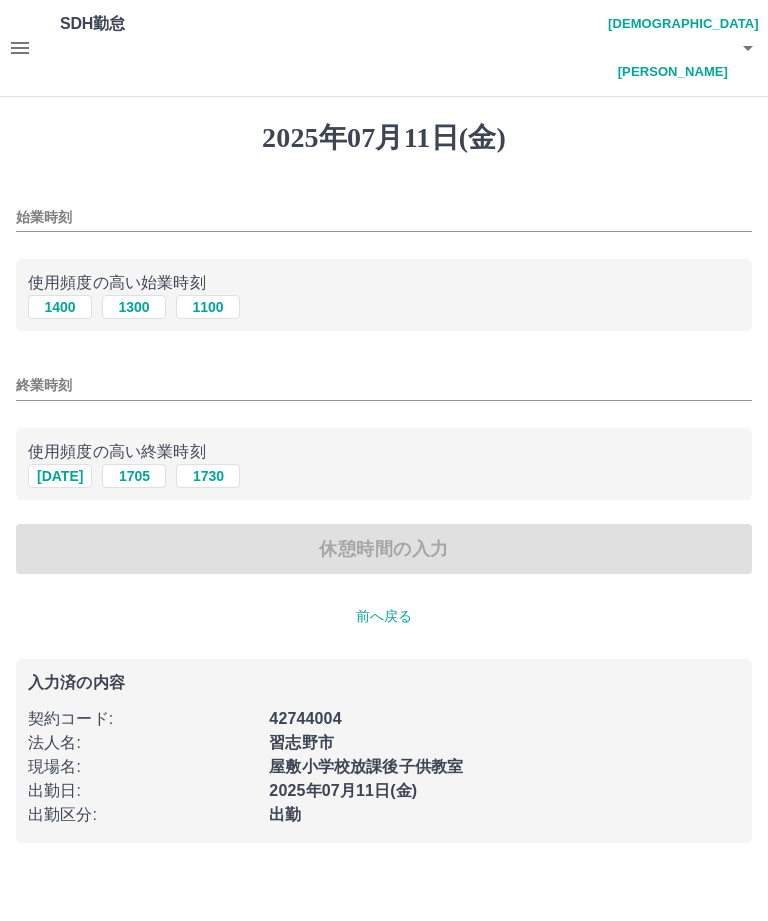 click on "1300" at bounding box center [134, 307] 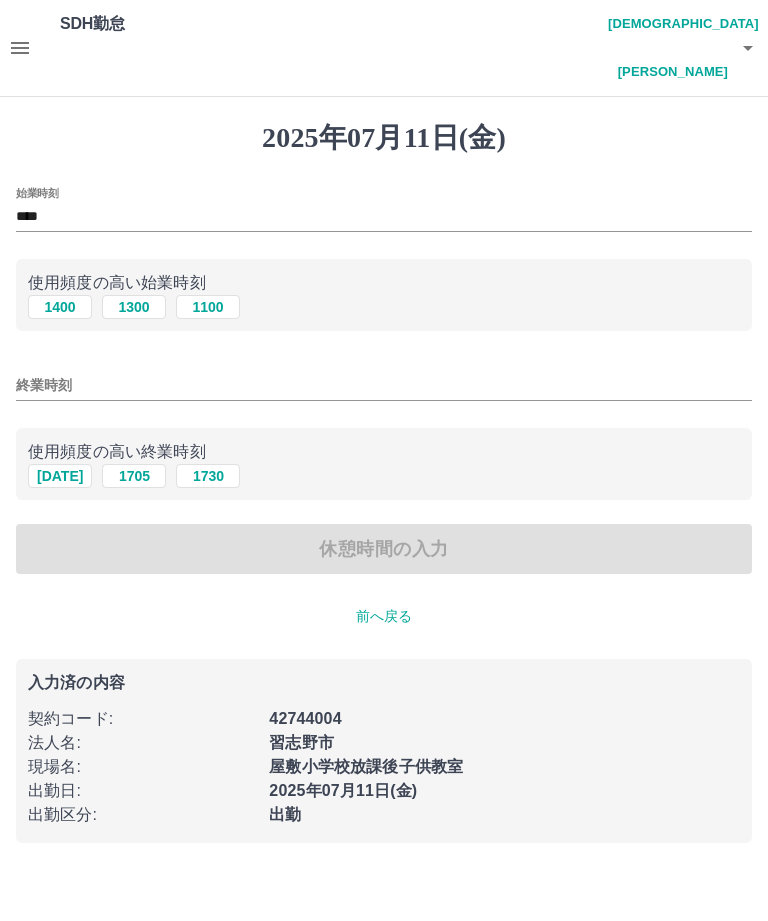 click on "1710" at bounding box center [60, 476] 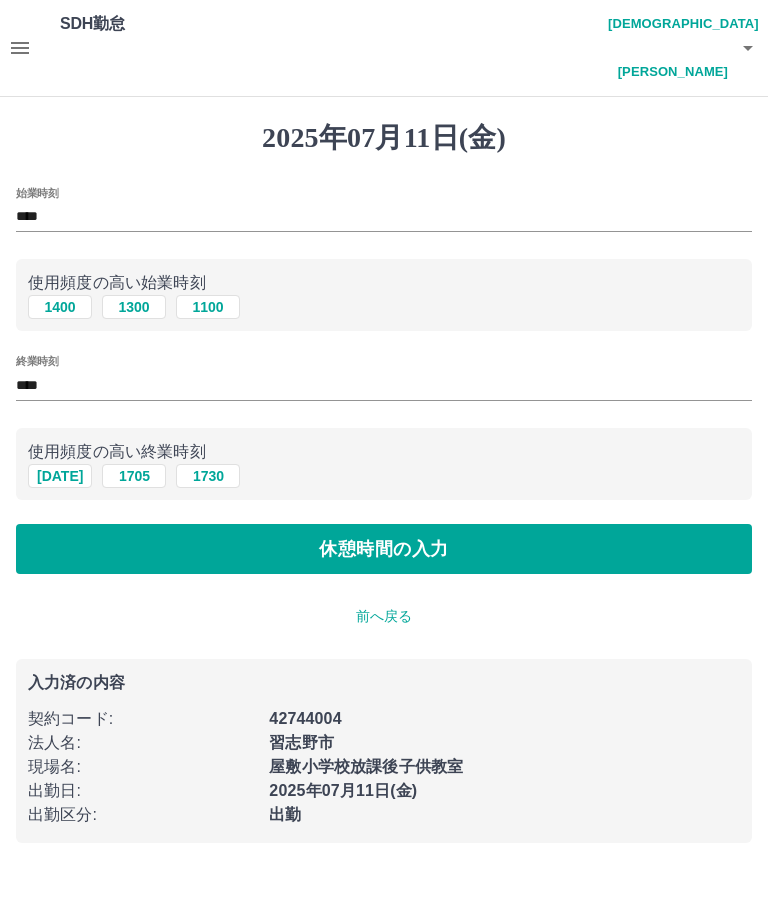 click on "休憩時間の入力" at bounding box center [384, 549] 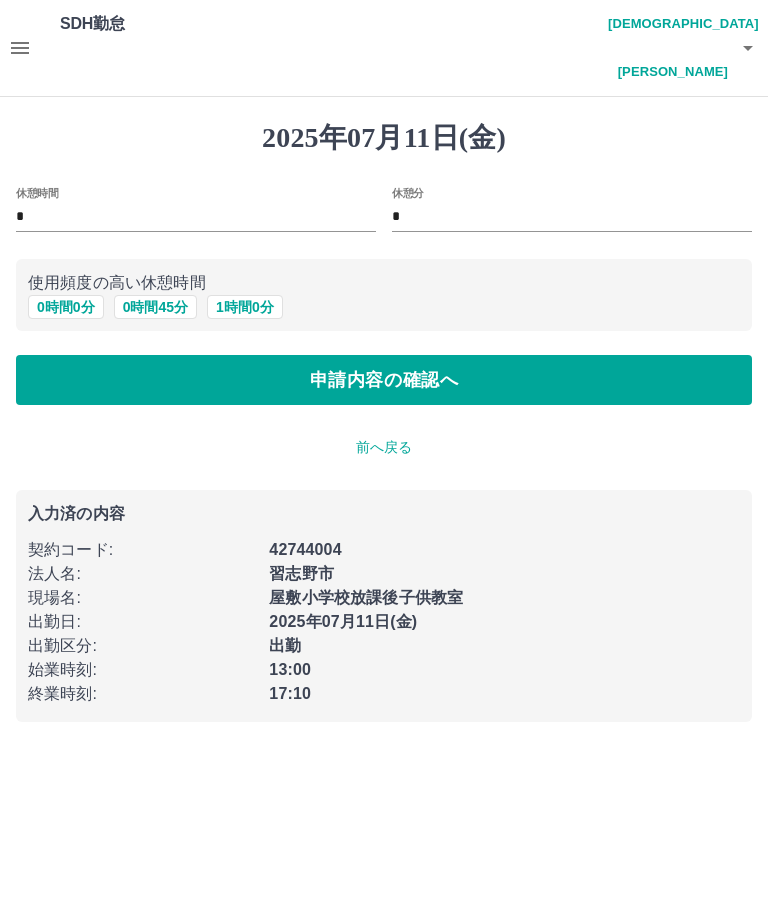 click on "申請内容の確認へ" at bounding box center [384, 380] 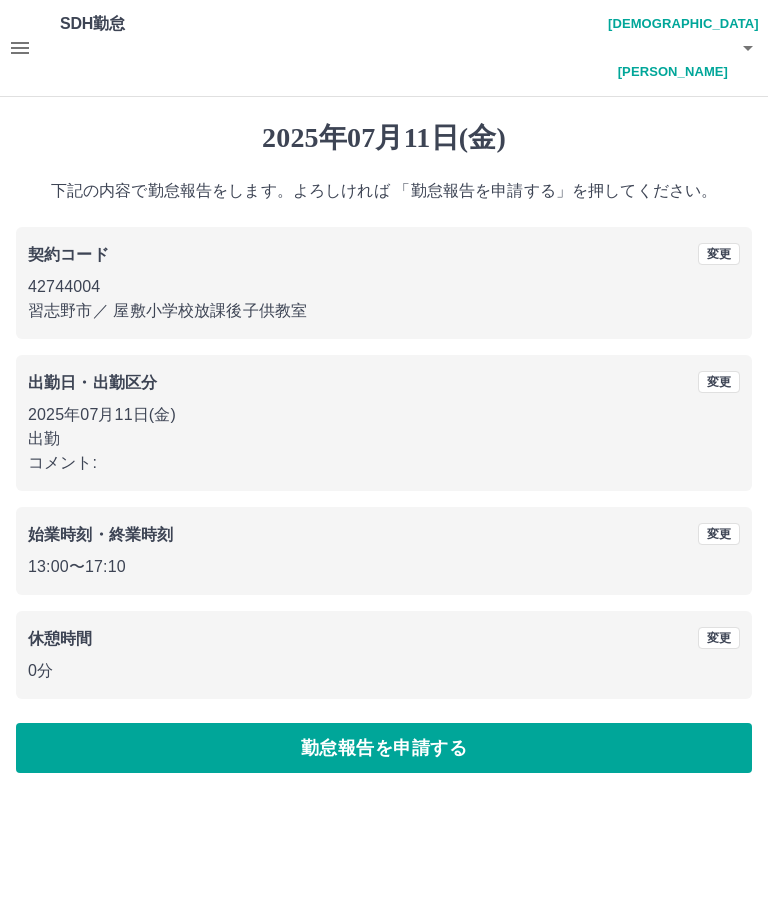 click on "勤怠報告を申請する" at bounding box center (384, 748) 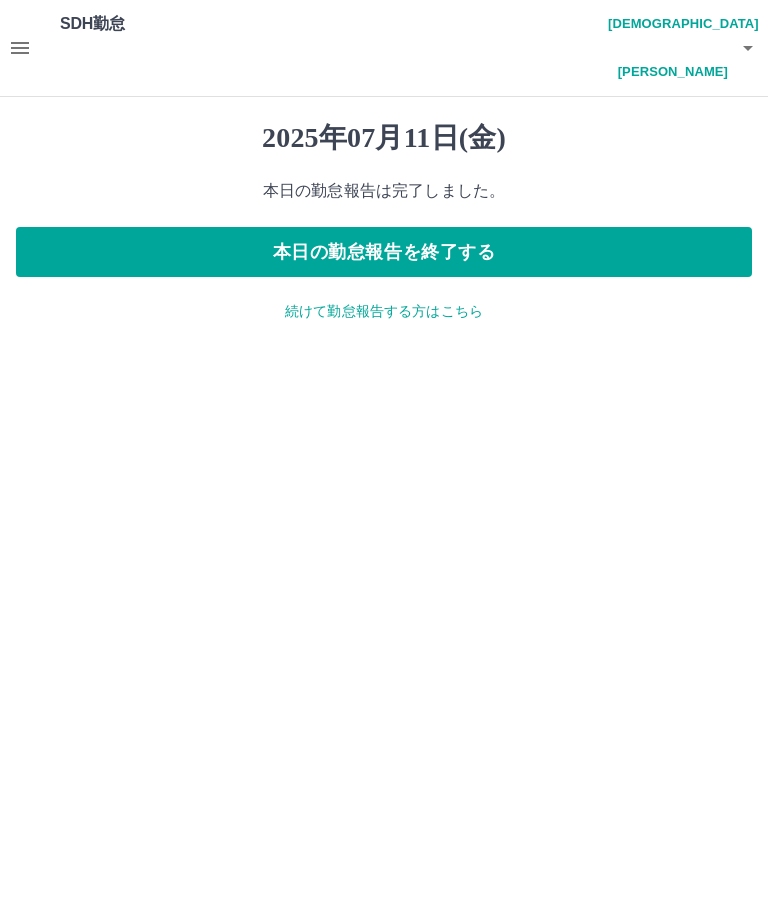 click on "本日の勤怠報告を終了する" at bounding box center [384, 252] 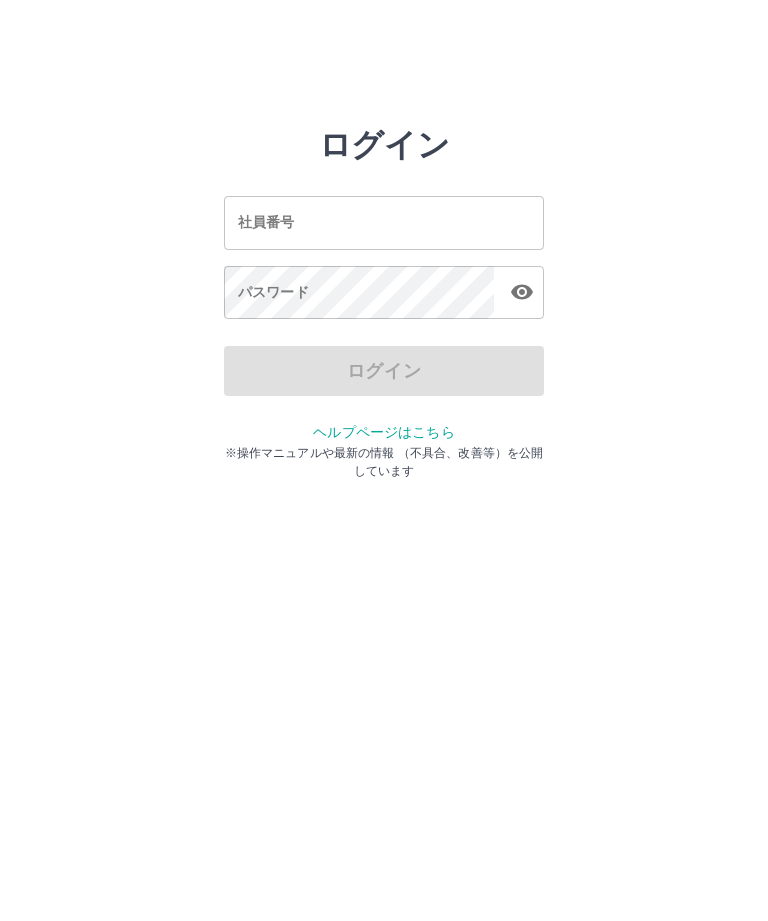 scroll, scrollTop: 0, scrollLeft: 0, axis: both 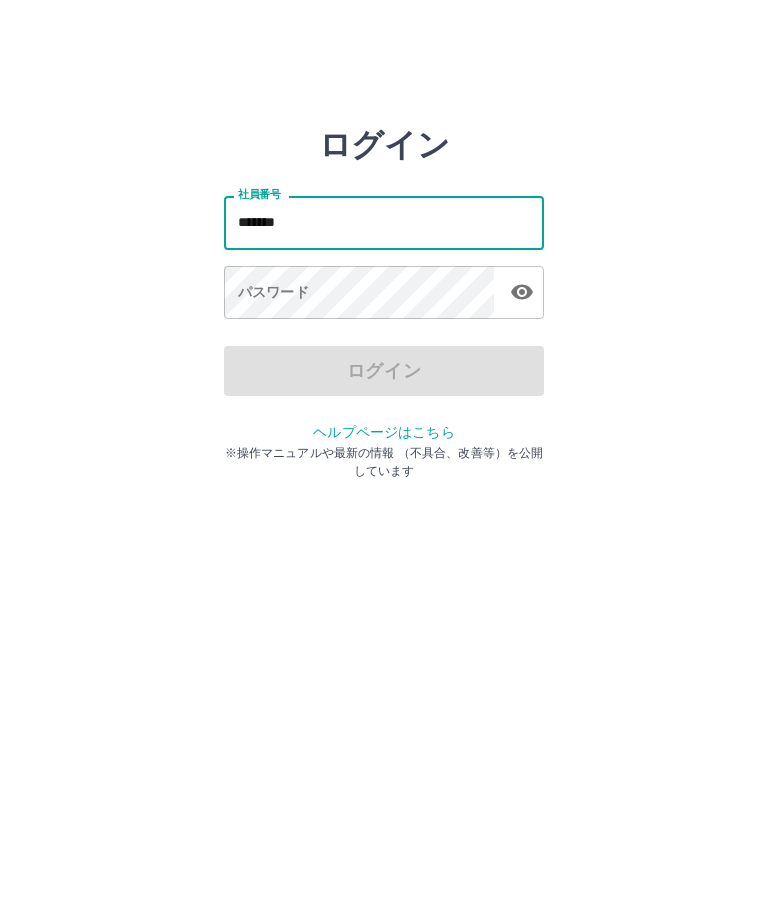 type on "*******" 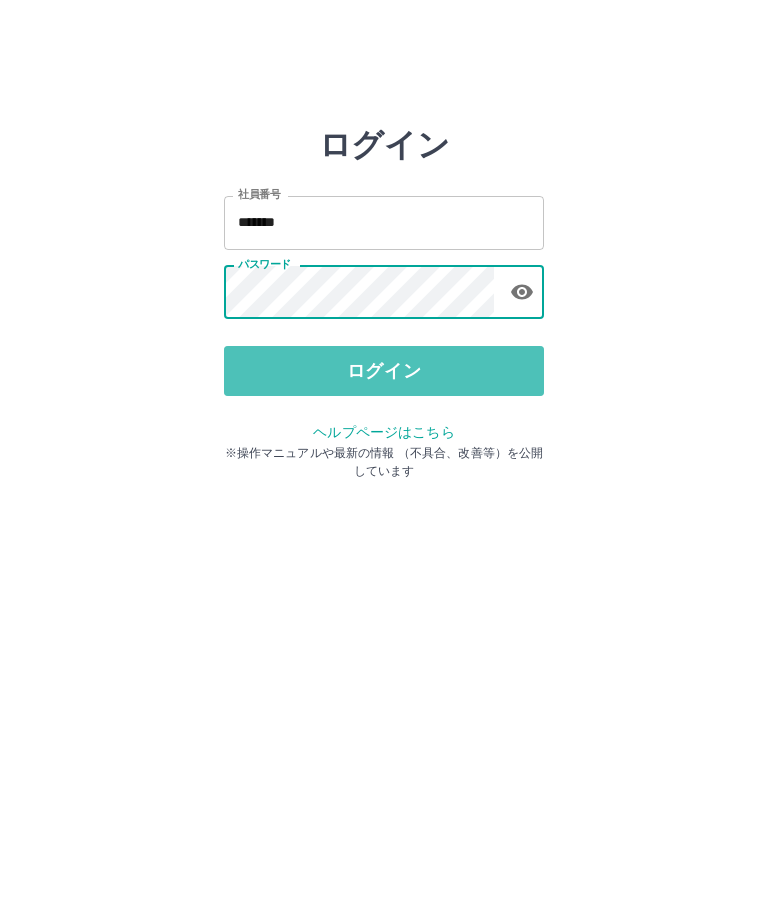 click on "ログイン" at bounding box center (384, 371) 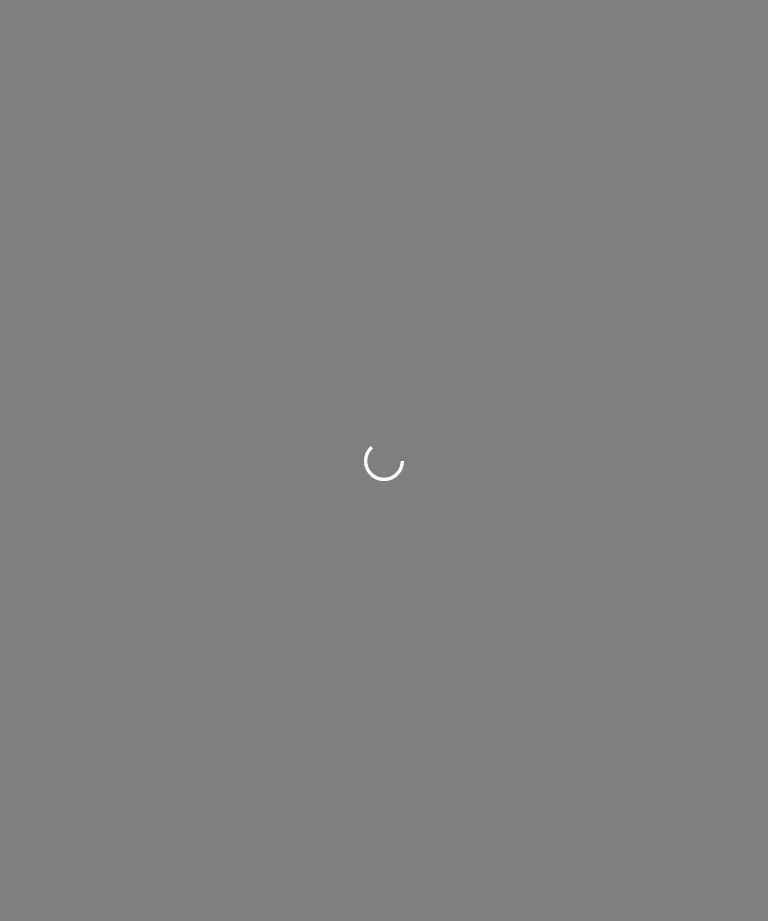 scroll, scrollTop: 0, scrollLeft: 0, axis: both 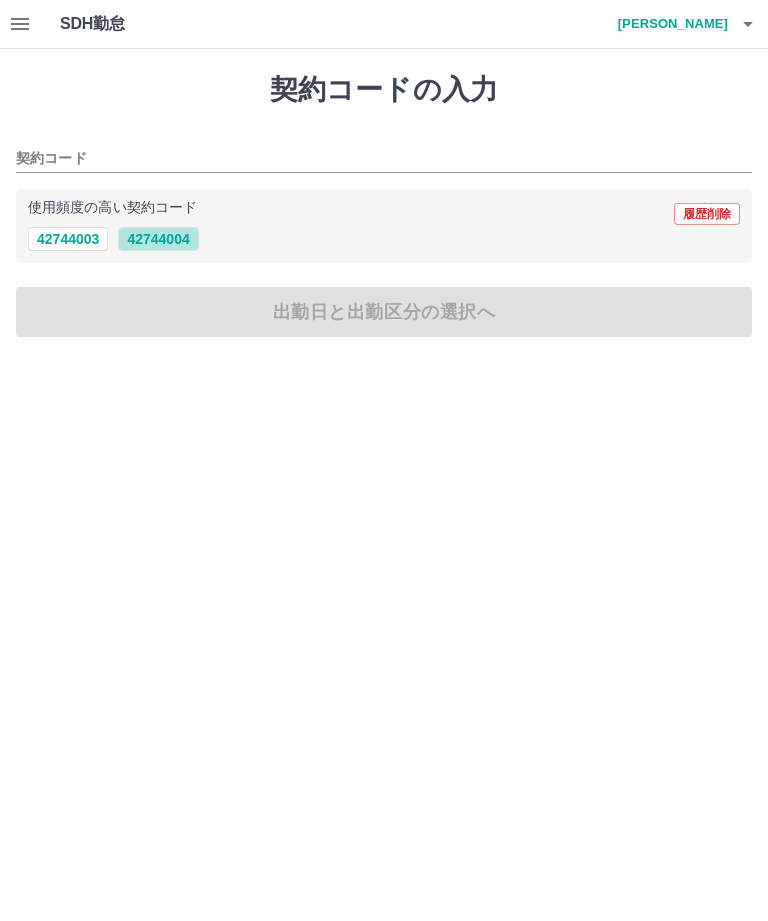 click on "42744004" at bounding box center [158, 239] 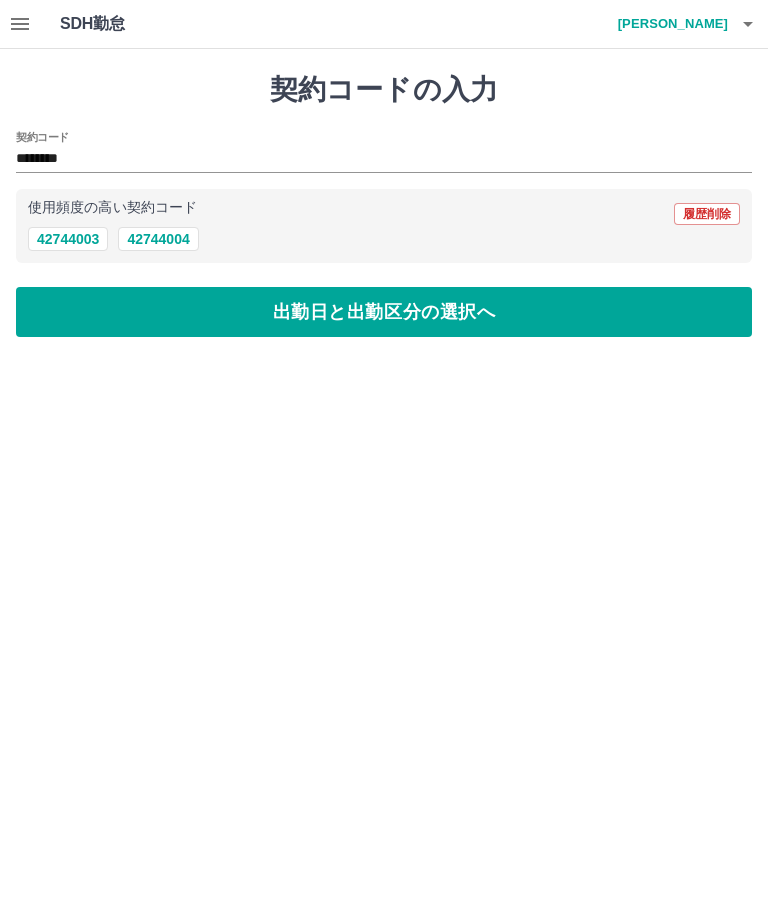 click on "出勤日と出勤区分の選択へ" at bounding box center [384, 312] 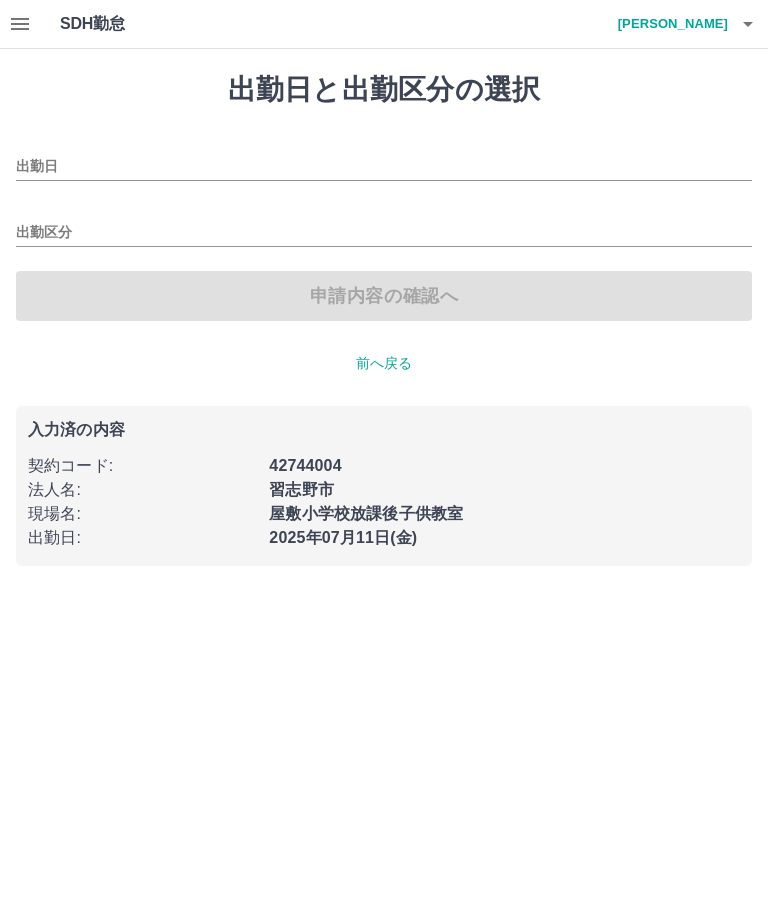 type on "**********" 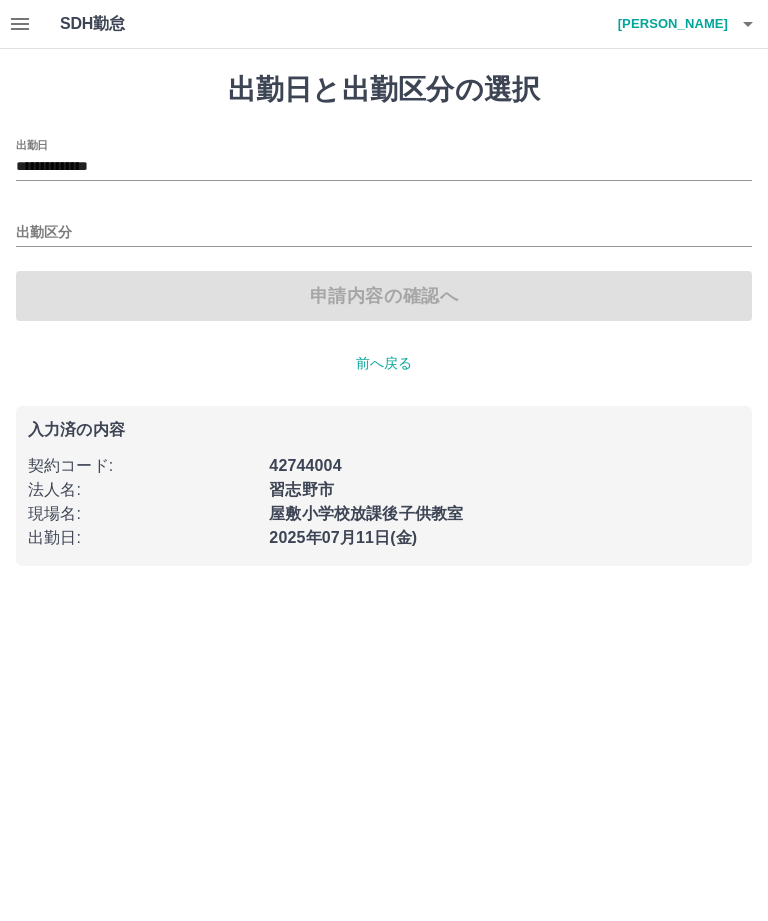 click on "出勤区分" at bounding box center [384, 233] 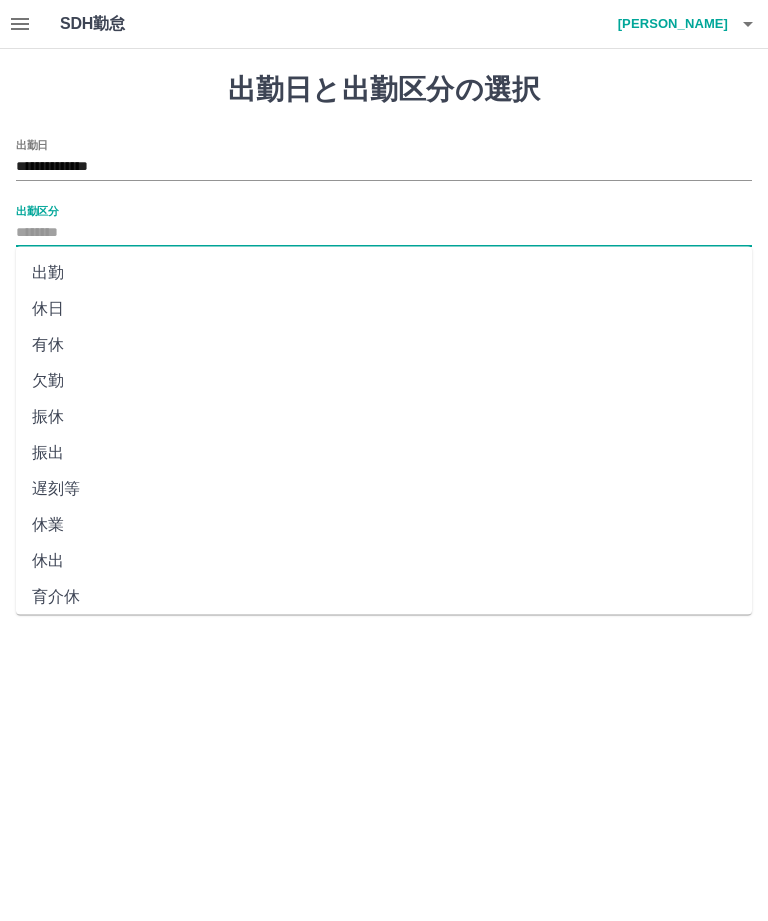 click on "出勤" at bounding box center [384, 273] 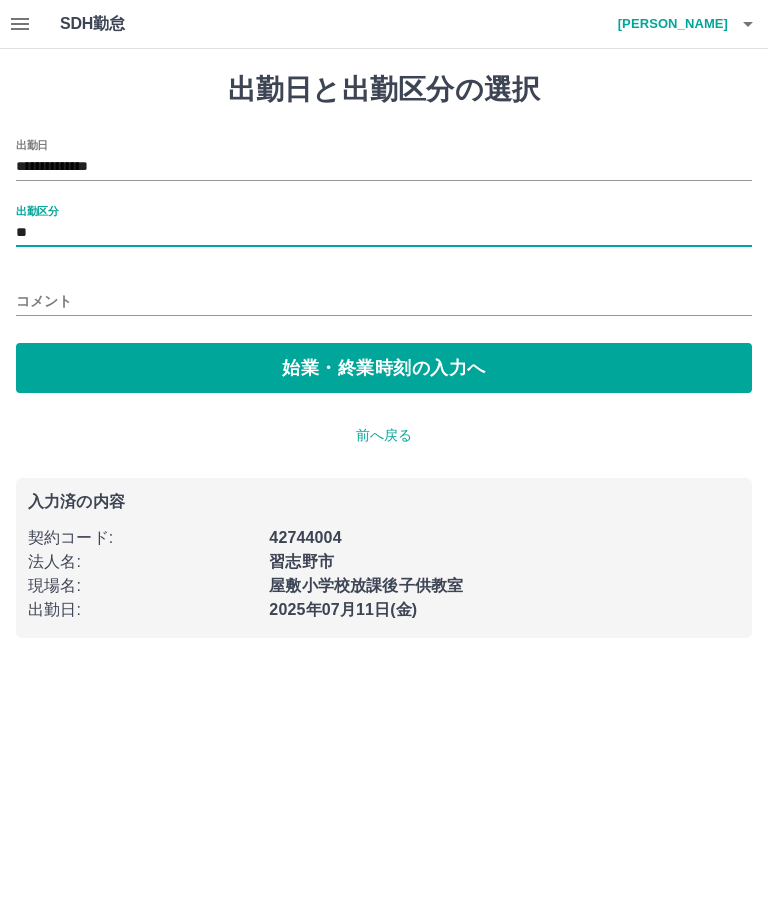 click on "始業・終業時刻の入力へ" at bounding box center [384, 368] 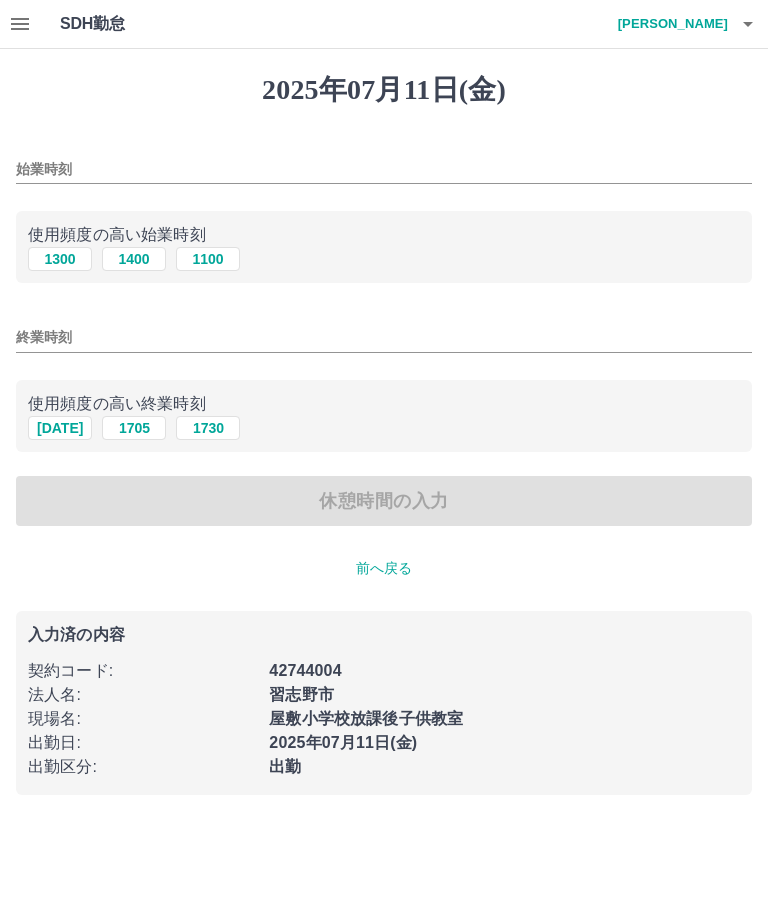 click on "1300" at bounding box center (60, 259) 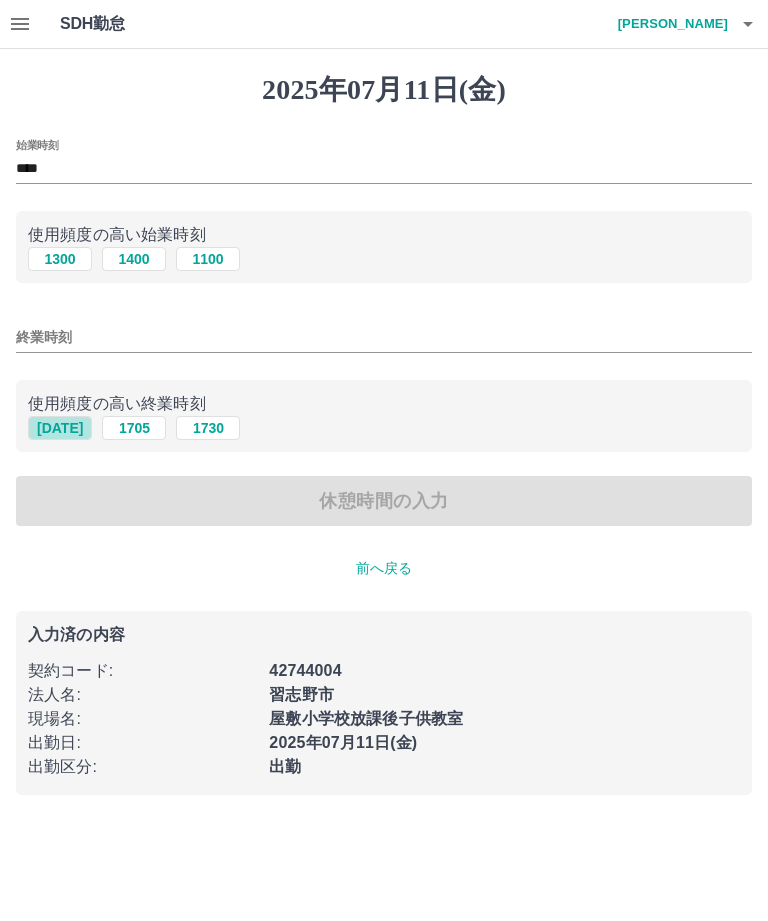 click on "1710" at bounding box center (60, 428) 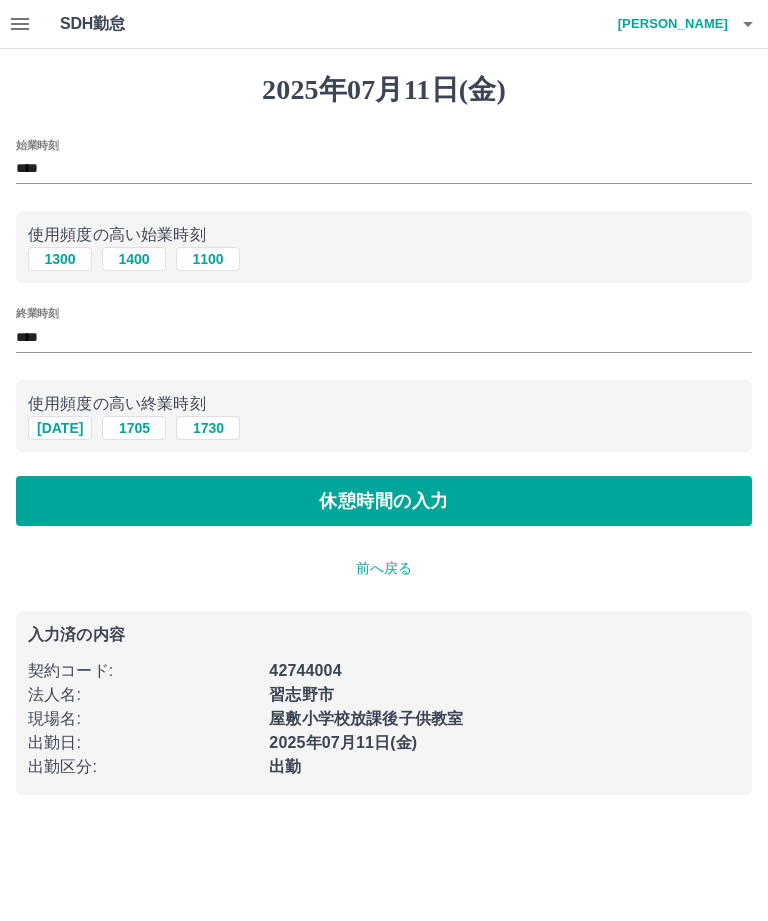 click on "休憩時間の入力" at bounding box center [384, 501] 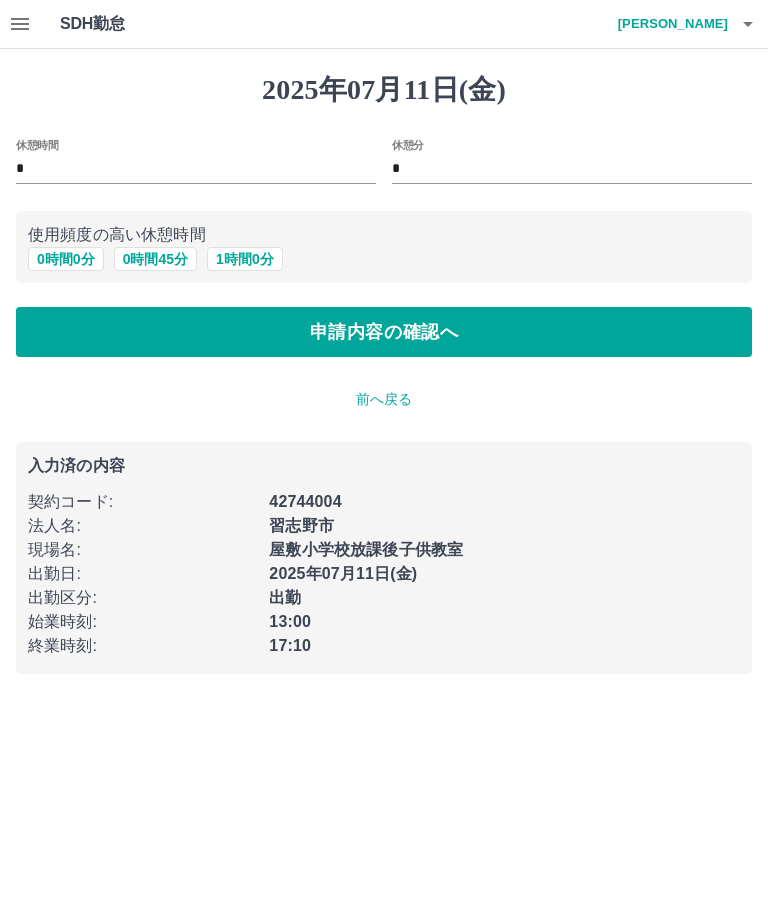 click on "申請内容の確認へ" at bounding box center (384, 332) 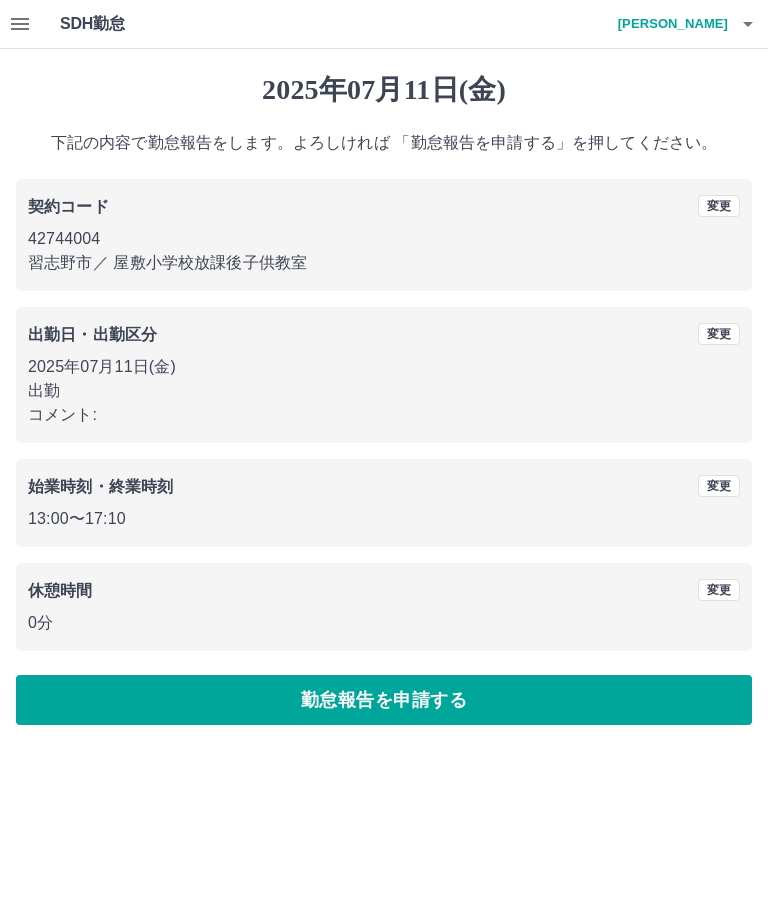 click on "勤怠報告を申請する" at bounding box center (384, 700) 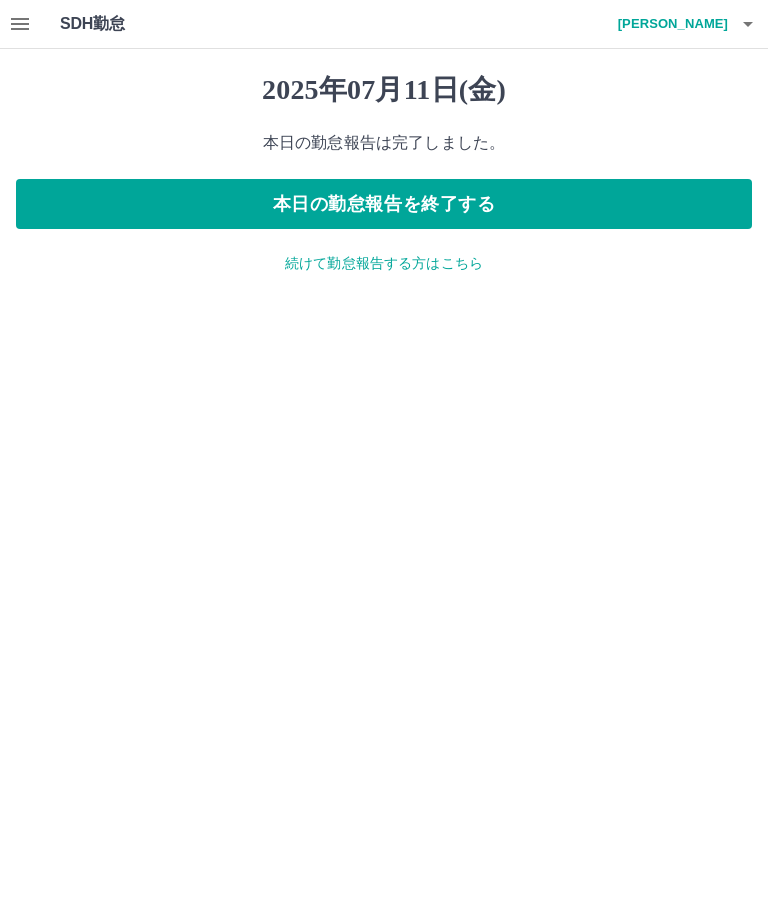 click on "本日の勤怠報告を終了する" at bounding box center (384, 204) 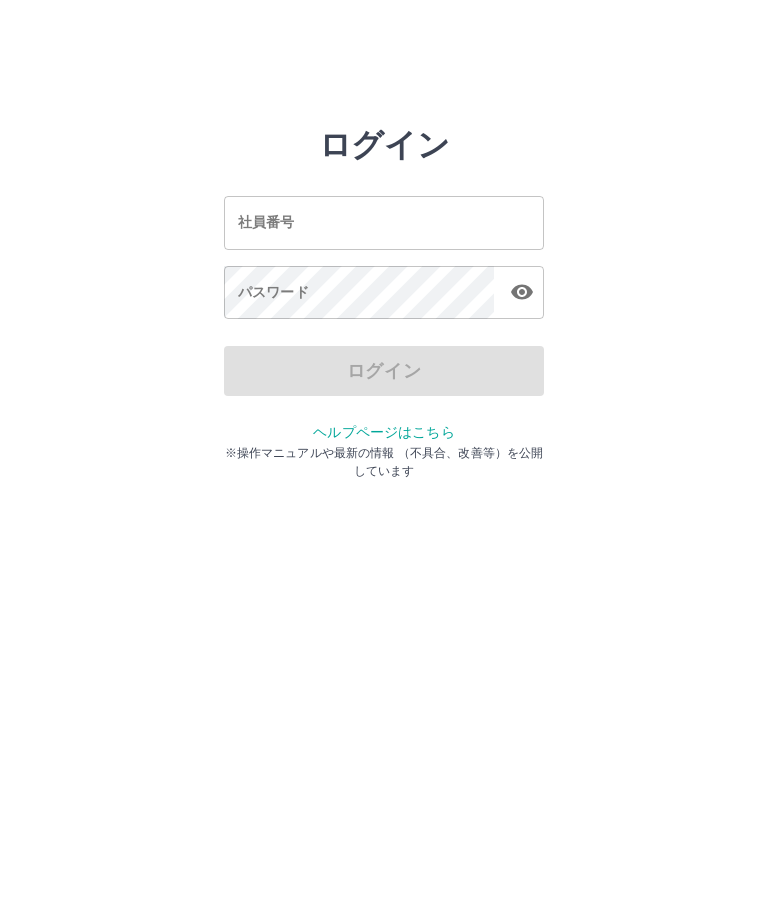 scroll, scrollTop: 0, scrollLeft: 0, axis: both 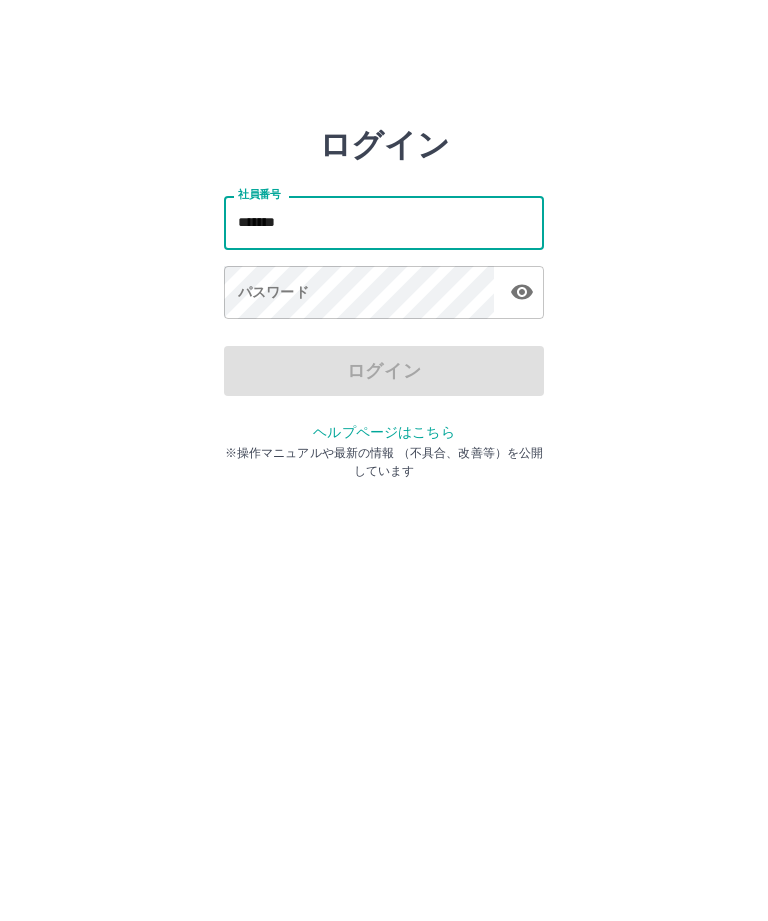 type on "*******" 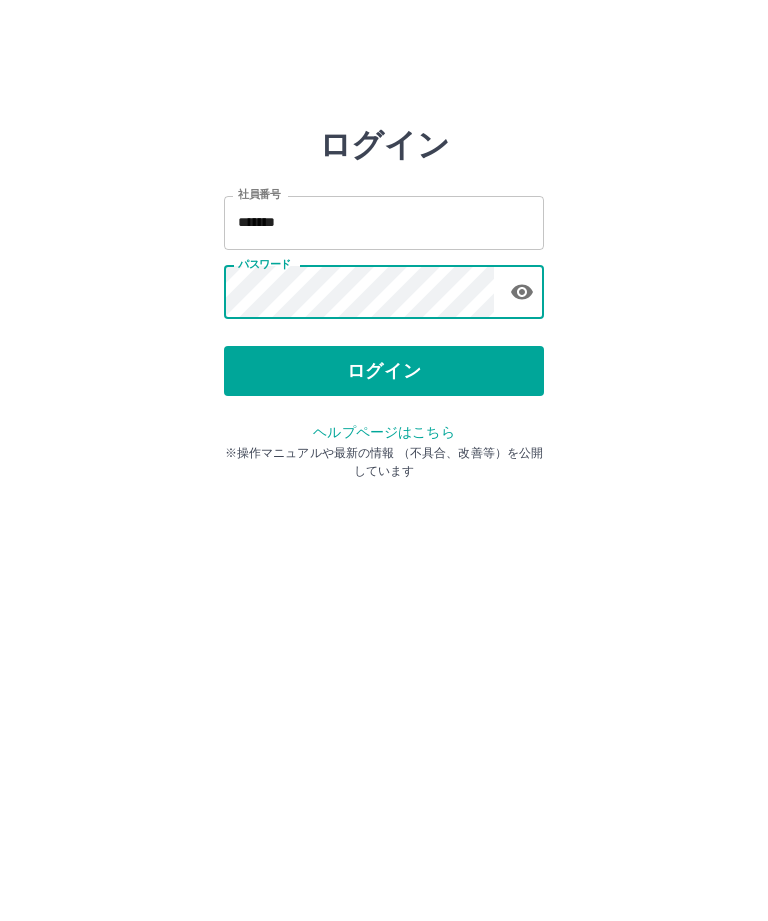click on "ログイン" at bounding box center [384, 371] 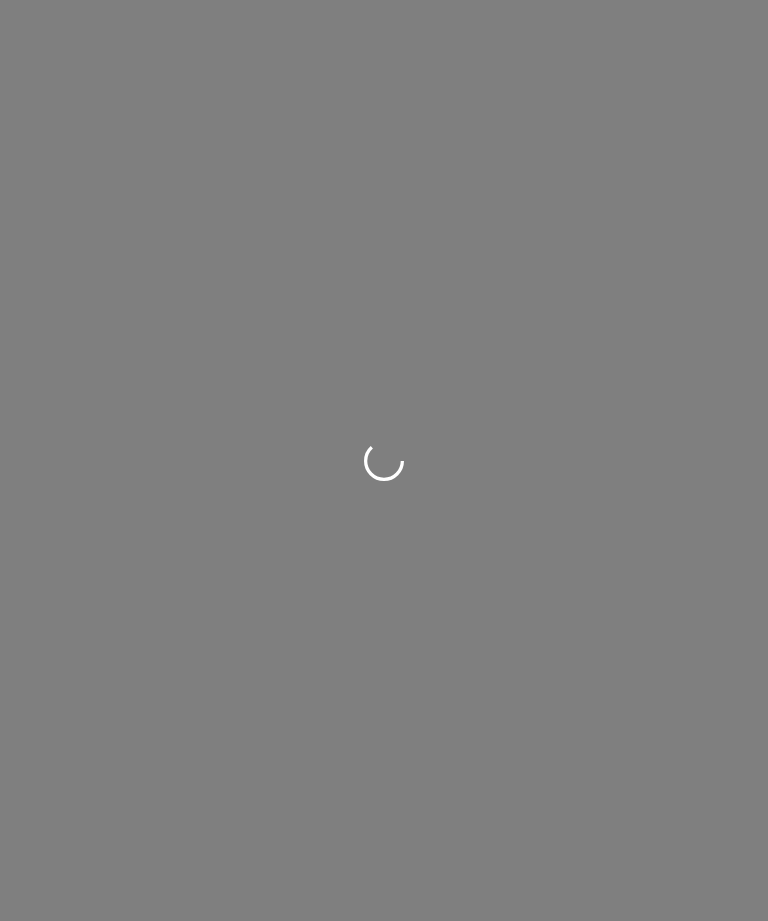 scroll, scrollTop: 0, scrollLeft: 0, axis: both 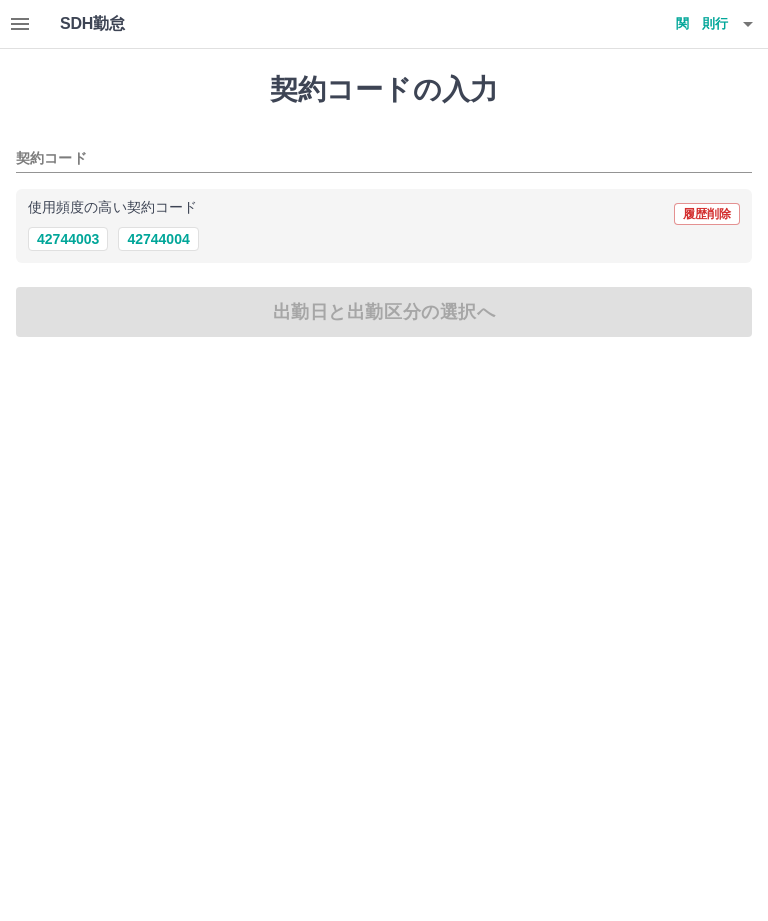 click on "42744004" at bounding box center (158, 239) 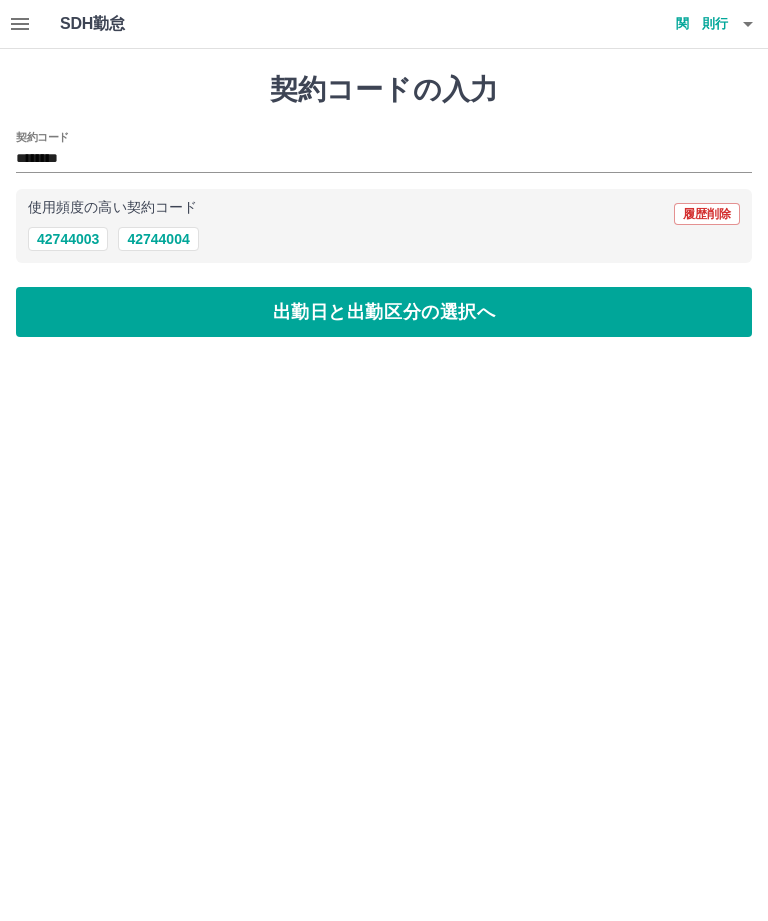 click on "出勤日と出勤区分の選択へ" at bounding box center (384, 312) 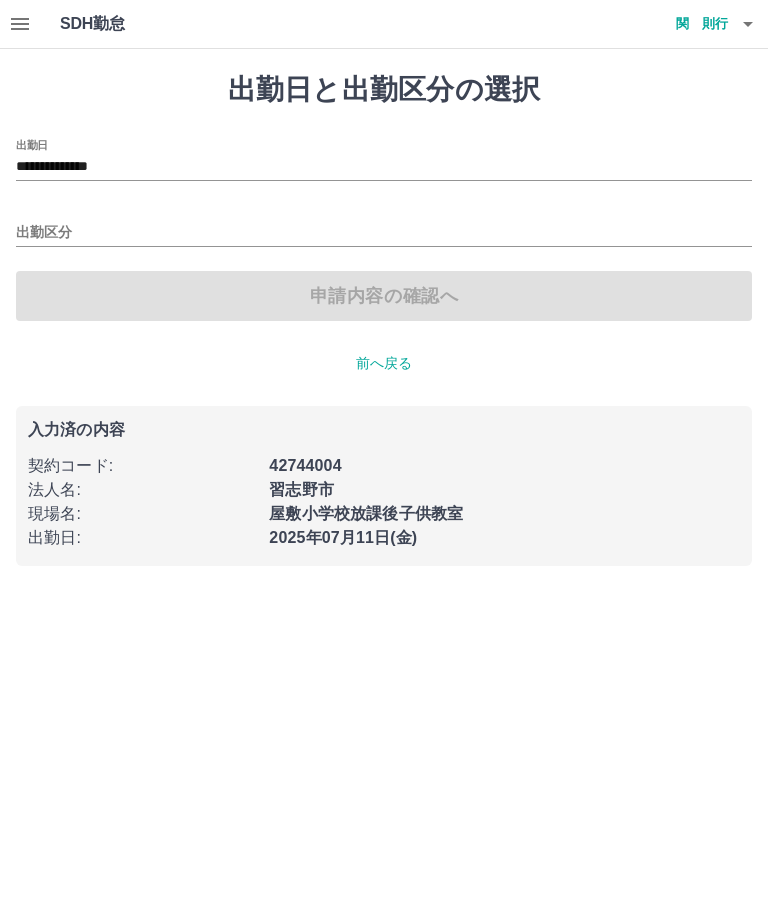 click on "出勤区分" at bounding box center (384, 233) 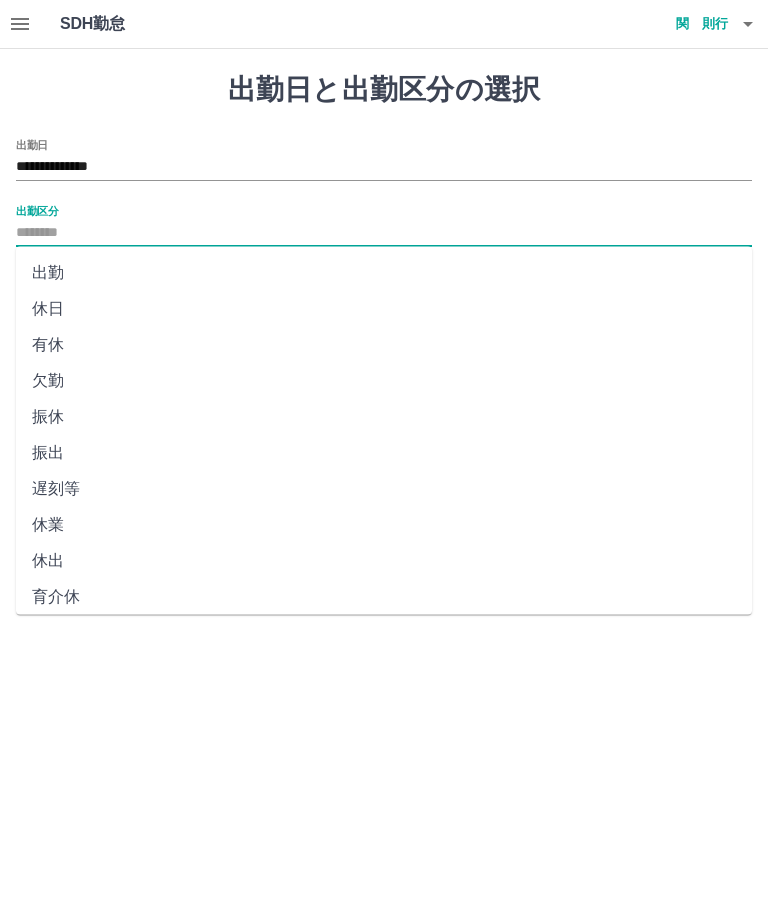 click on "出勤" at bounding box center (384, 273) 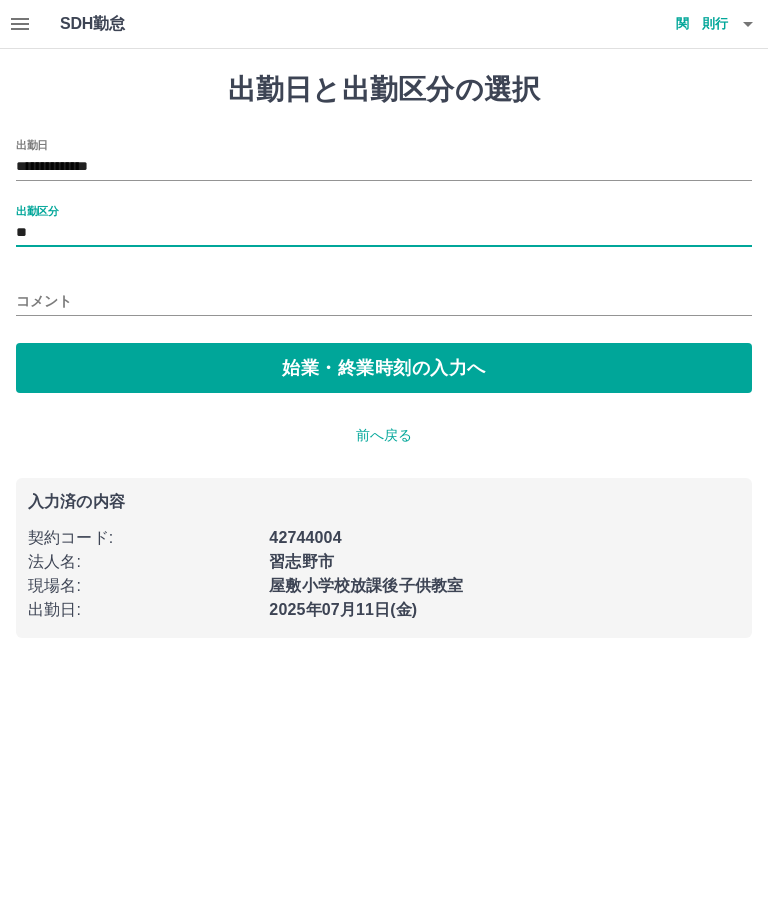 click on "始業・終業時刻の入力へ" at bounding box center [384, 368] 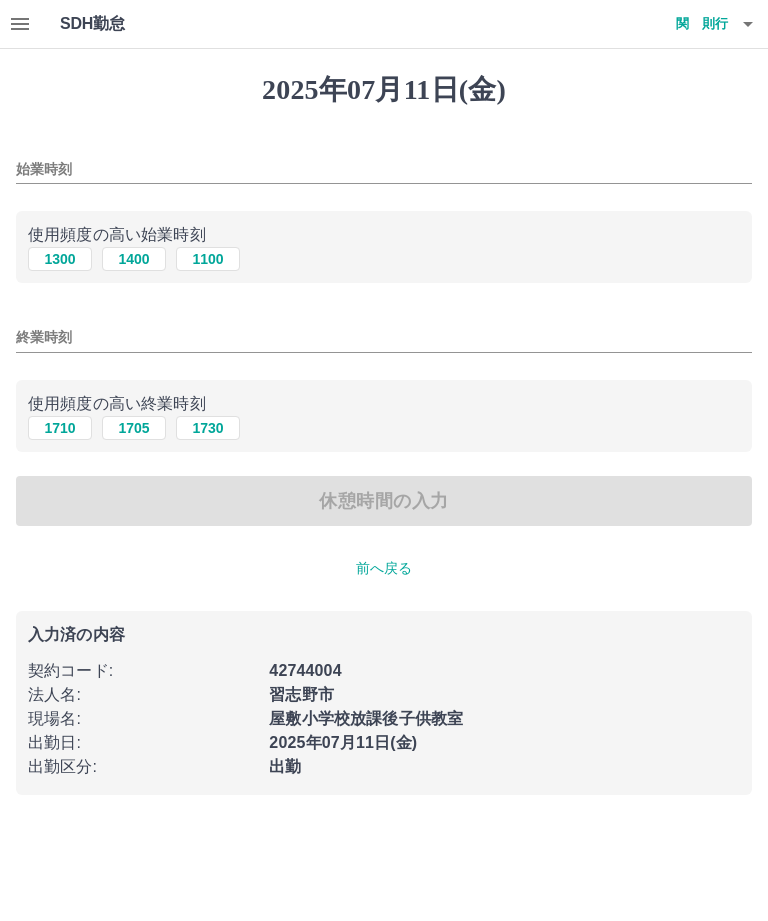 click on "1300" at bounding box center [60, 259] 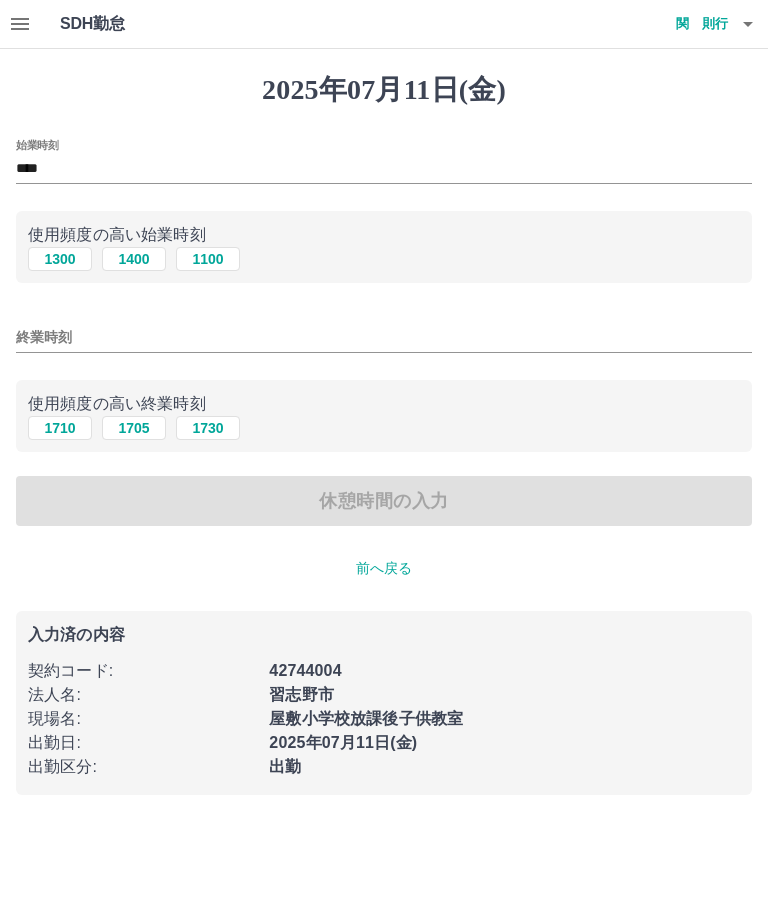 click on "1710" at bounding box center (60, 428) 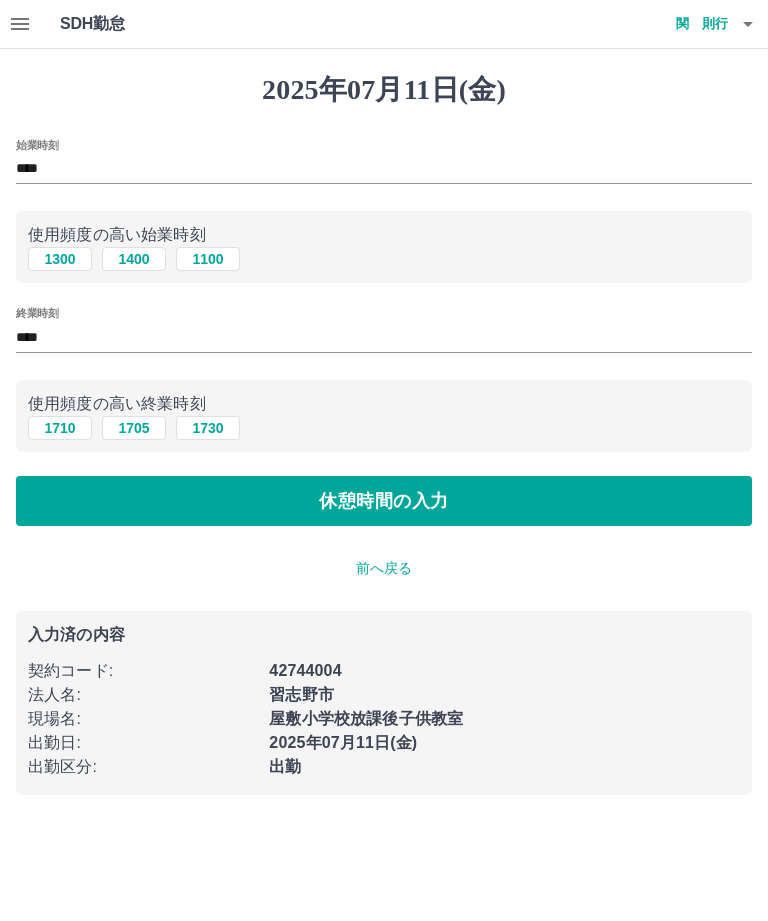 click on "休憩時間の入力" at bounding box center [384, 501] 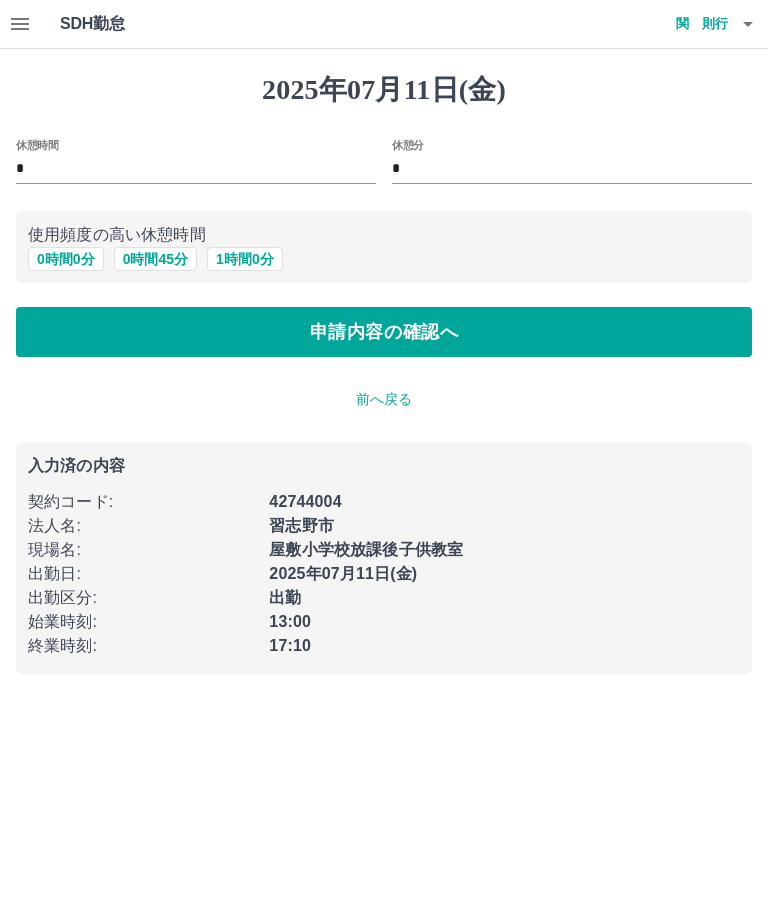 click on "申請内容の確認へ" at bounding box center (384, 332) 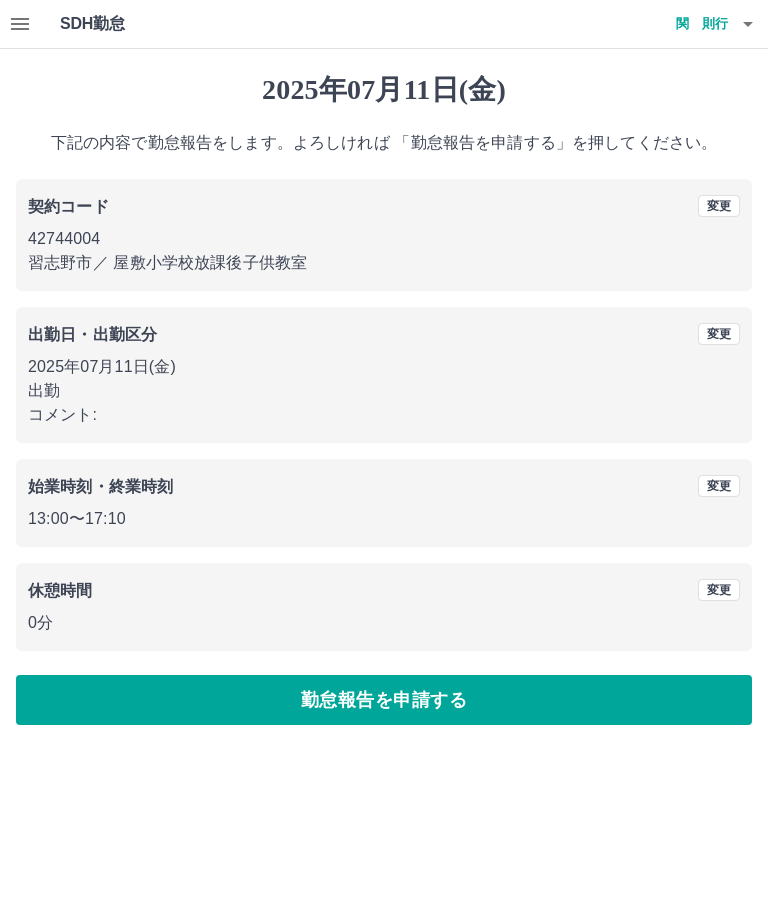 click on "勤怠報告を申請する" at bounding box center [384, 700] 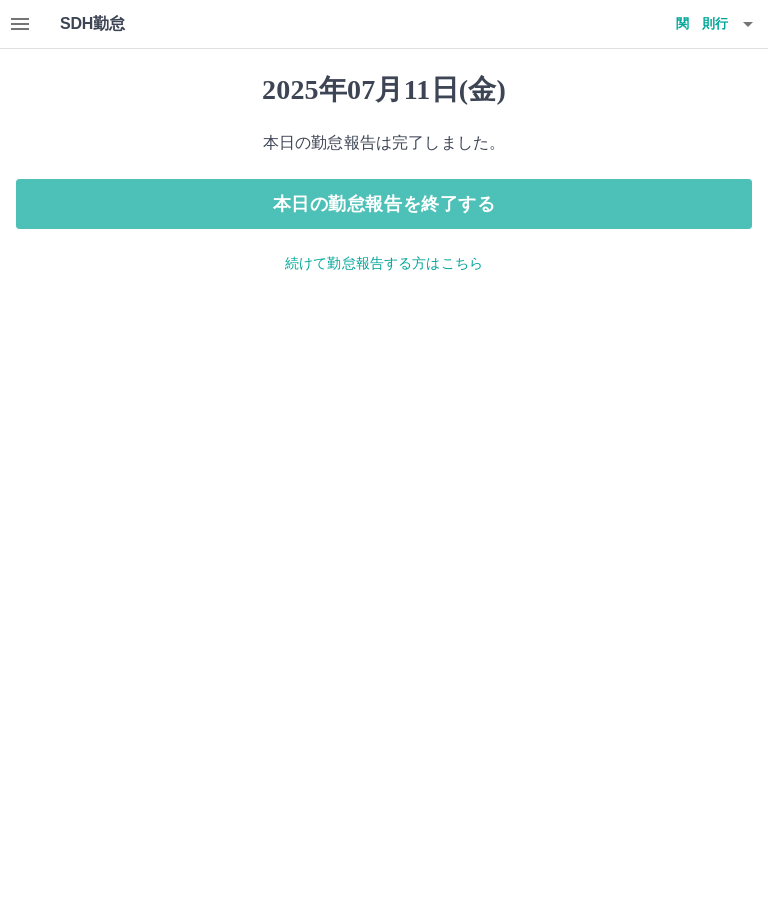 click on "本日の勤怠報告を終了する" at bounding box center (384, 204) 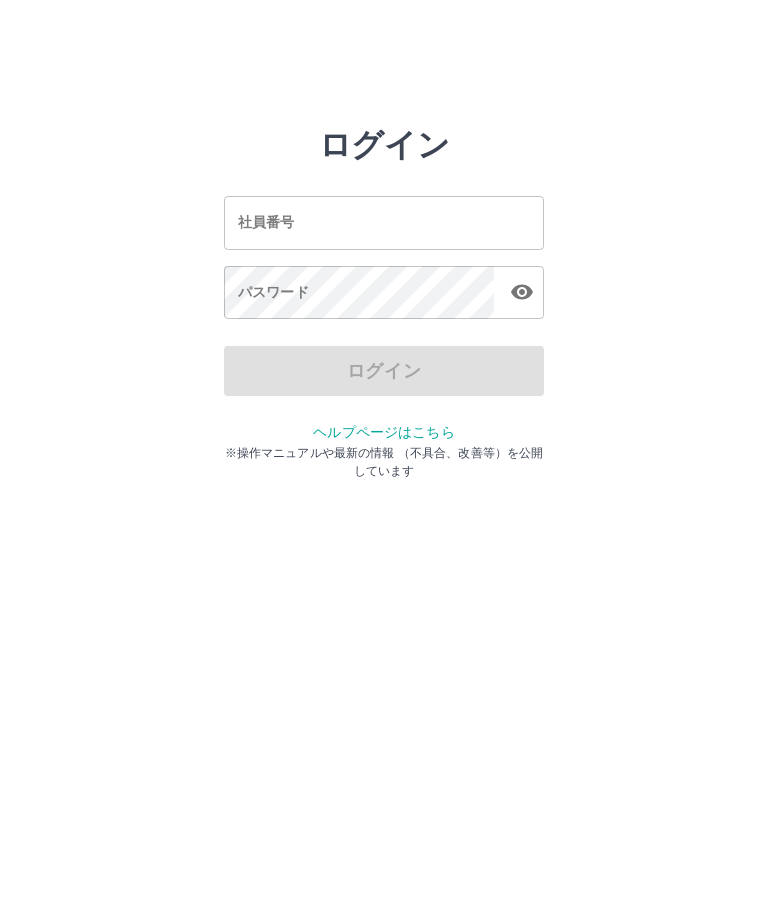 scroll, scrollTop: 0, scrollLeft: 0, axis: both 